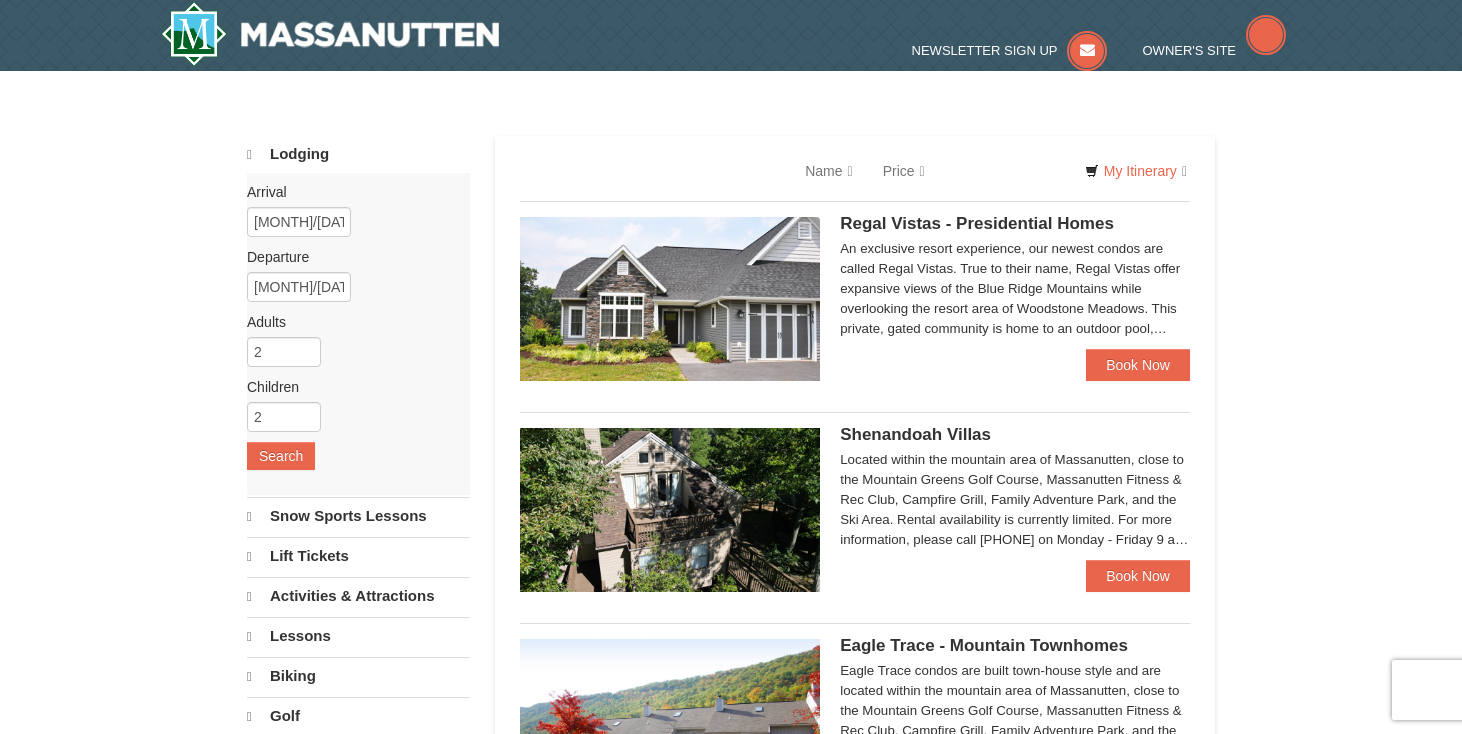 scroll, scrollTop: 0, scrollLeft: 0, axis: both 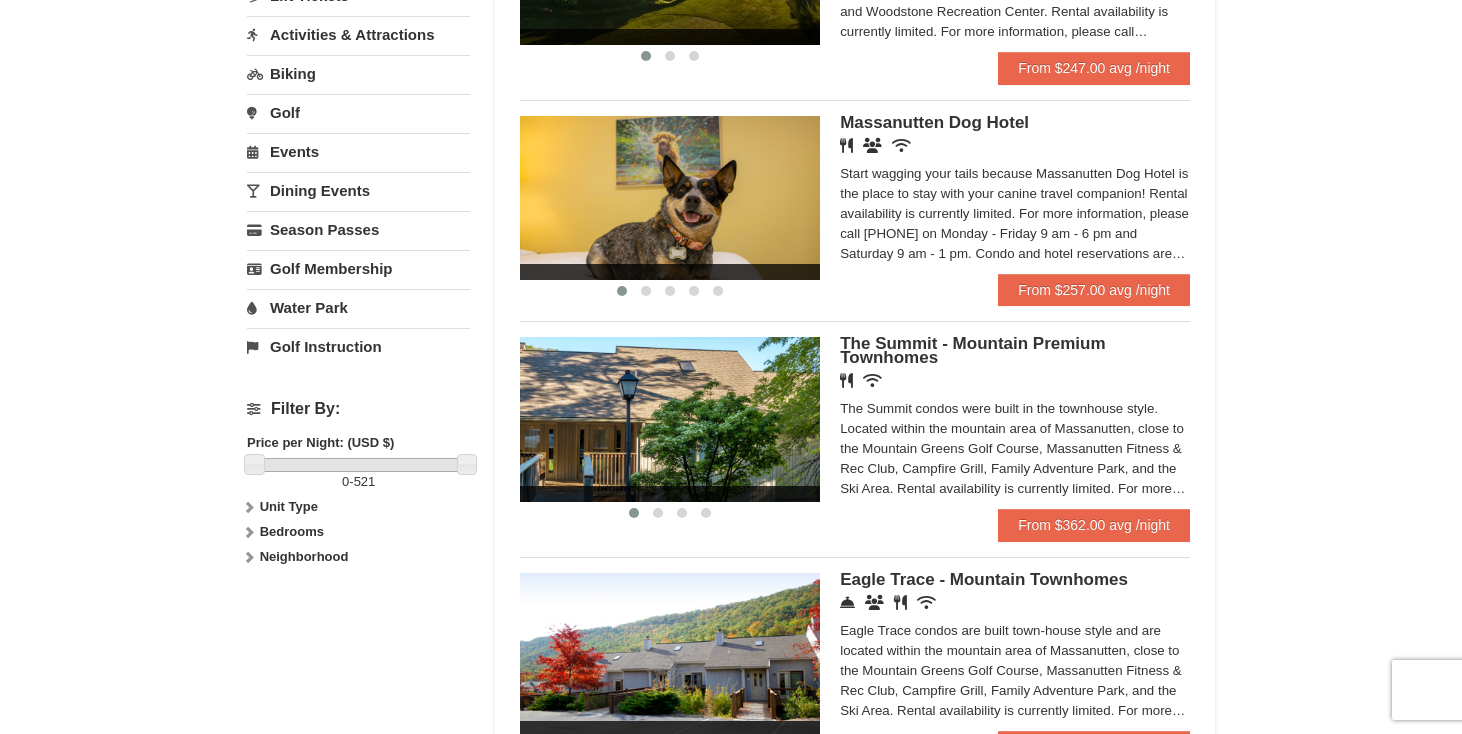 click on "The Summit condos were built in the townhouse style. Located within the mountain area of Massanutten, close to the Mountain Greens Golf Course, Massanutten Fitness & Rec Club, Campfire Grill, Family Adventure Park, and the Ski Area.
Rental availability is currently limited. For more information, please call 540.289.4952 on Monday - Friday 9 am - 6 pm and Saturday 9 am - 1 pm. Condo and hotel reservations are subject to a $25 change fee.
We look forward to welcoming you!" at bounding box center [1015, 449] 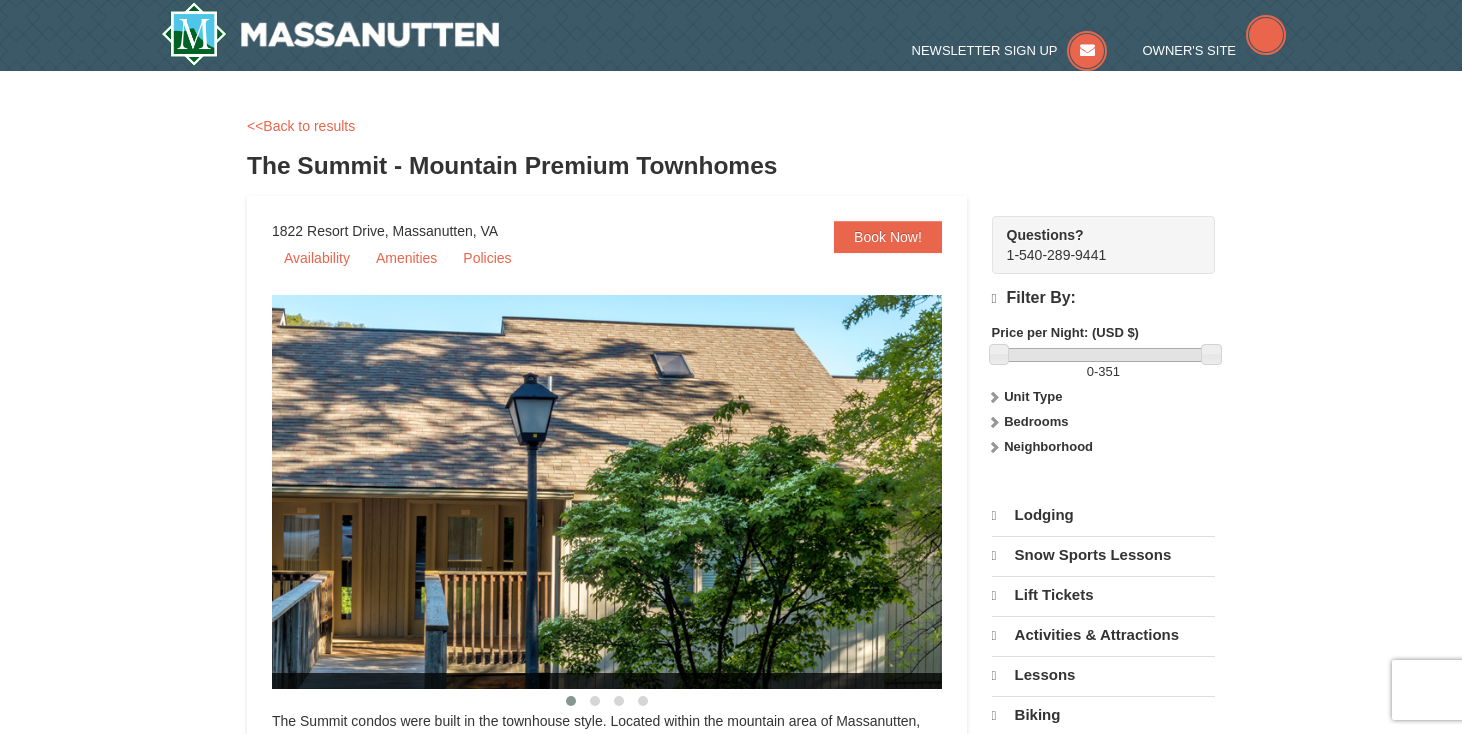scroll, scrollTop: 0, scrollLeft: 0, axis: both 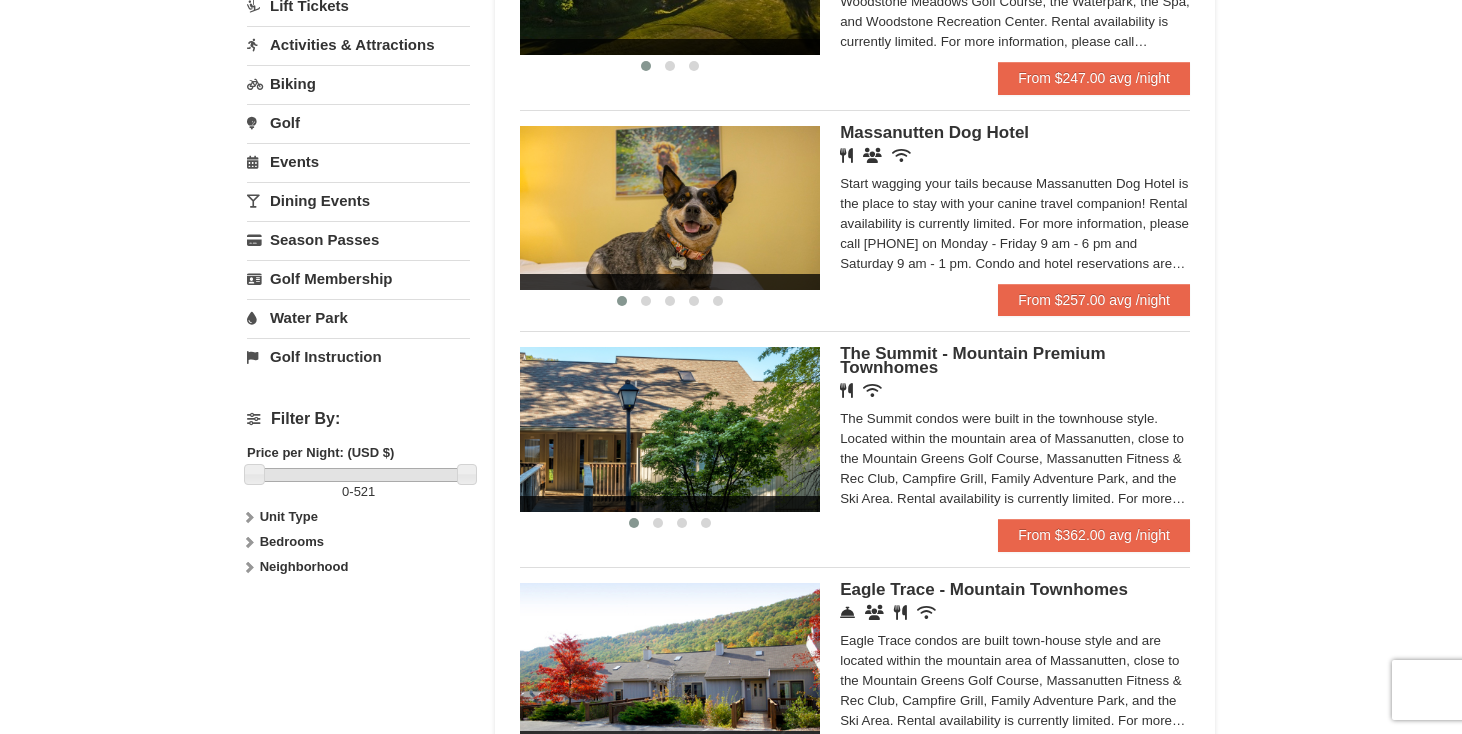 click on "Water Park" at bounding box center (358, 317) 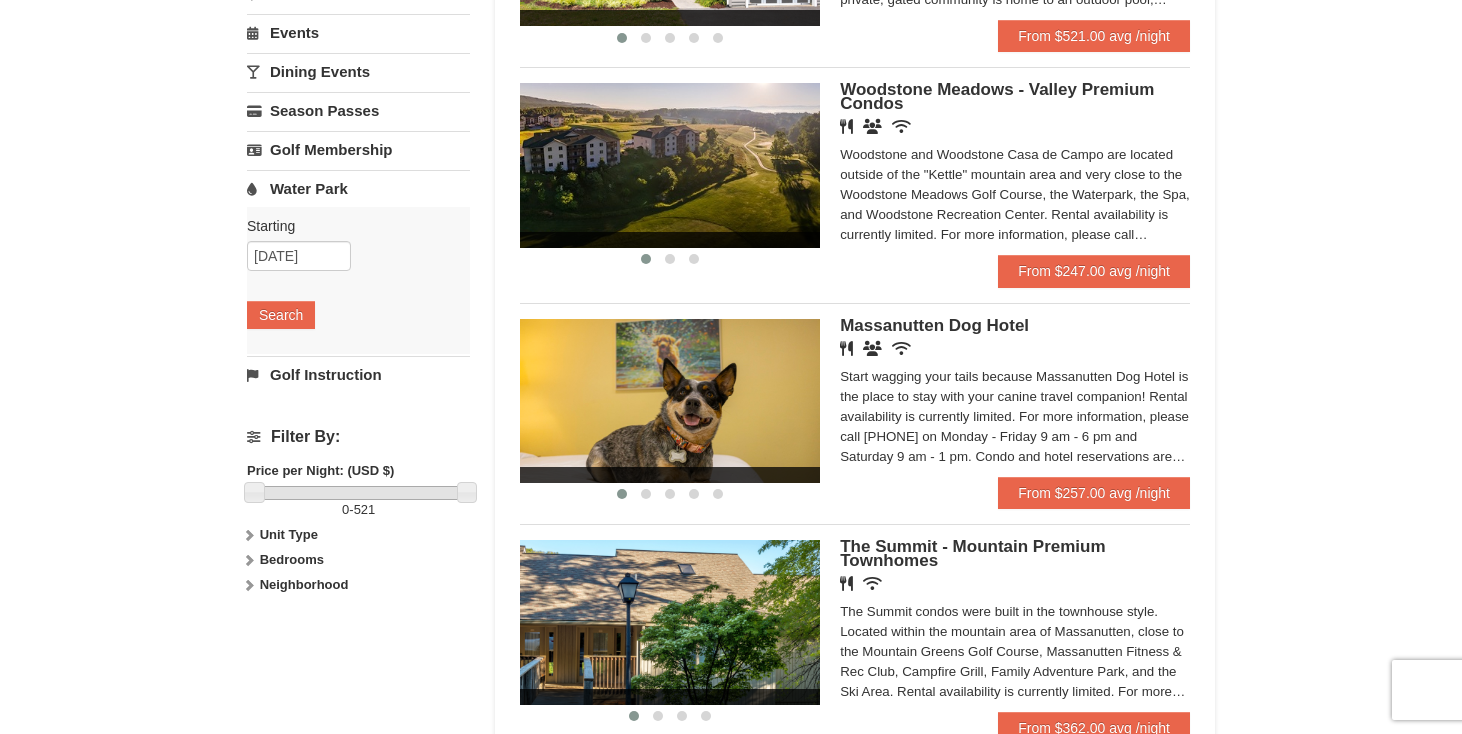 scroll, scrollTop: 0, scrollLeft: 0, axis: both 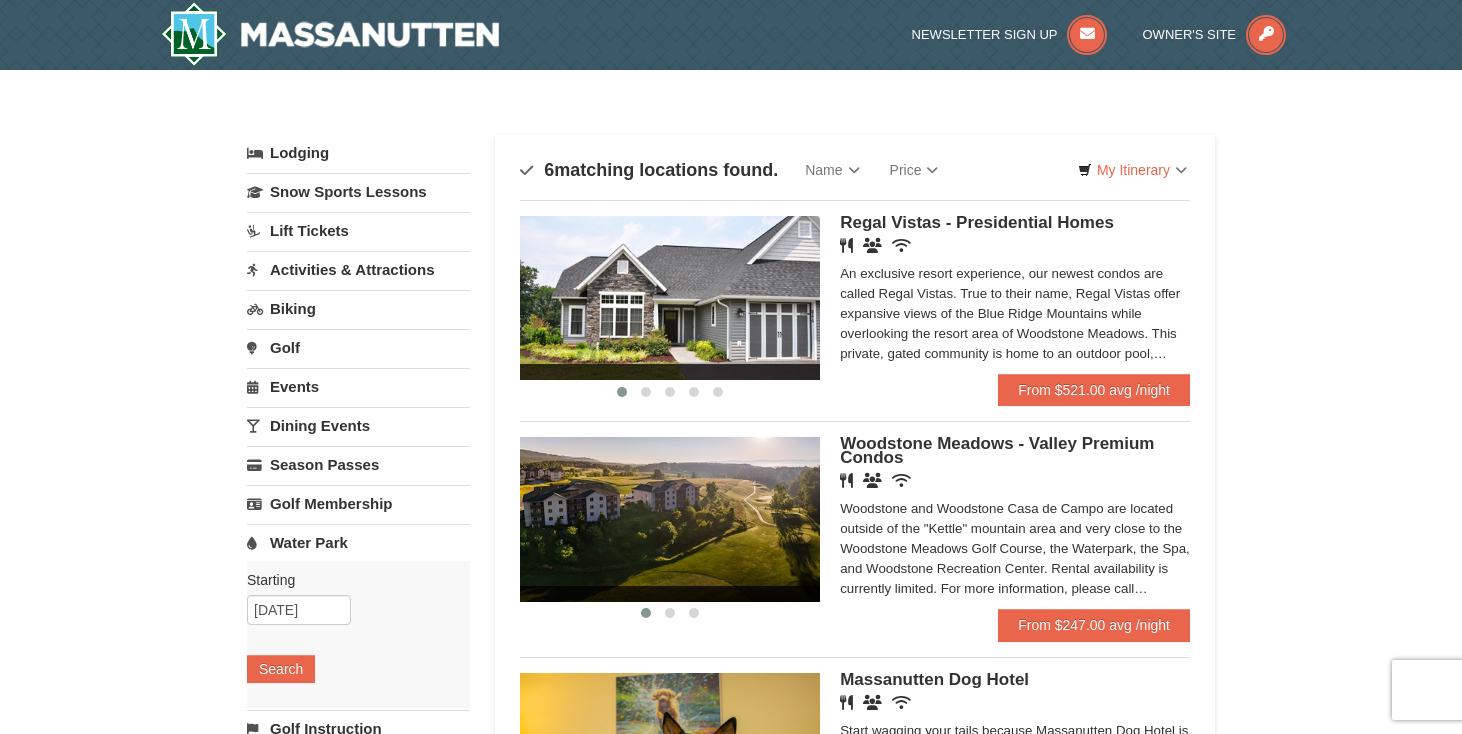 click on "Biking" at bounding box center (358, 308) 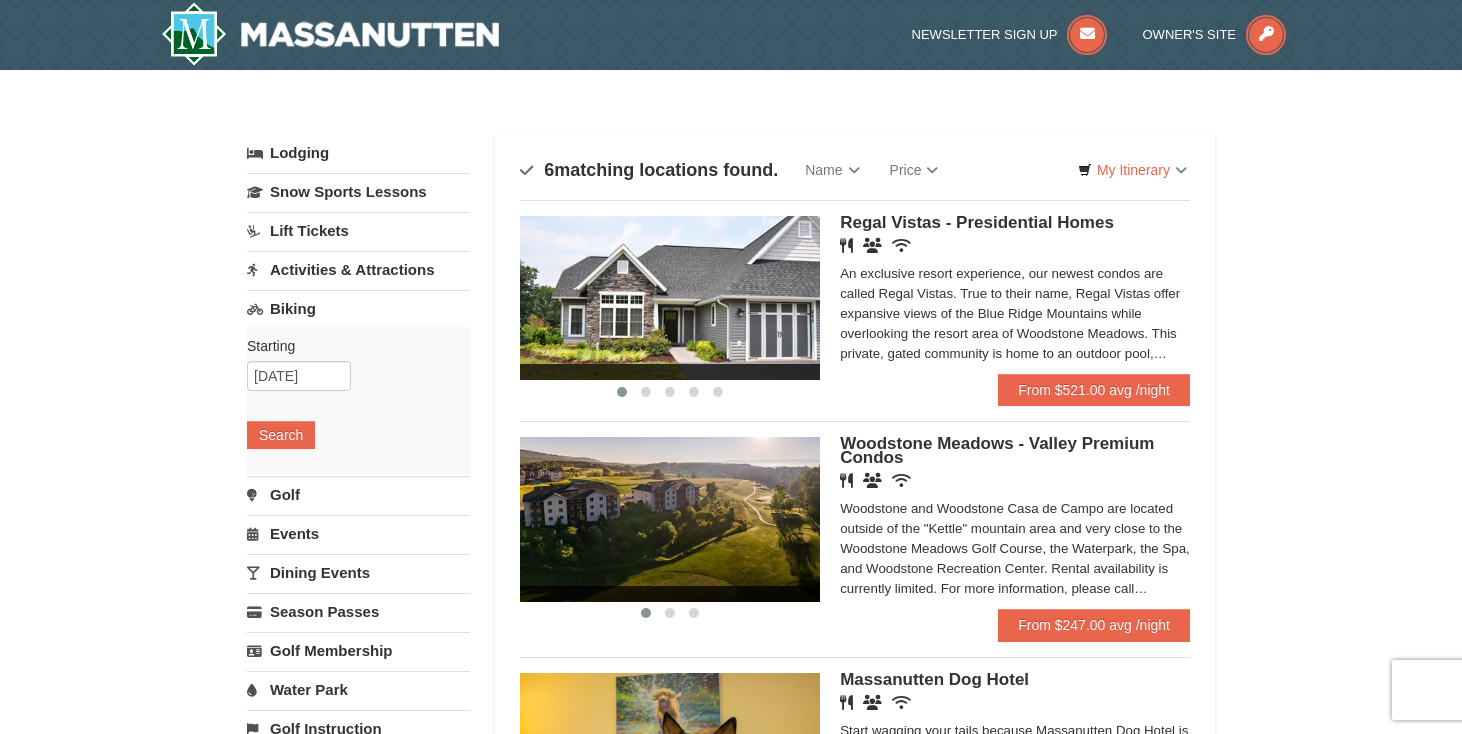 click on "Biking" at bounding box center [358, 308] 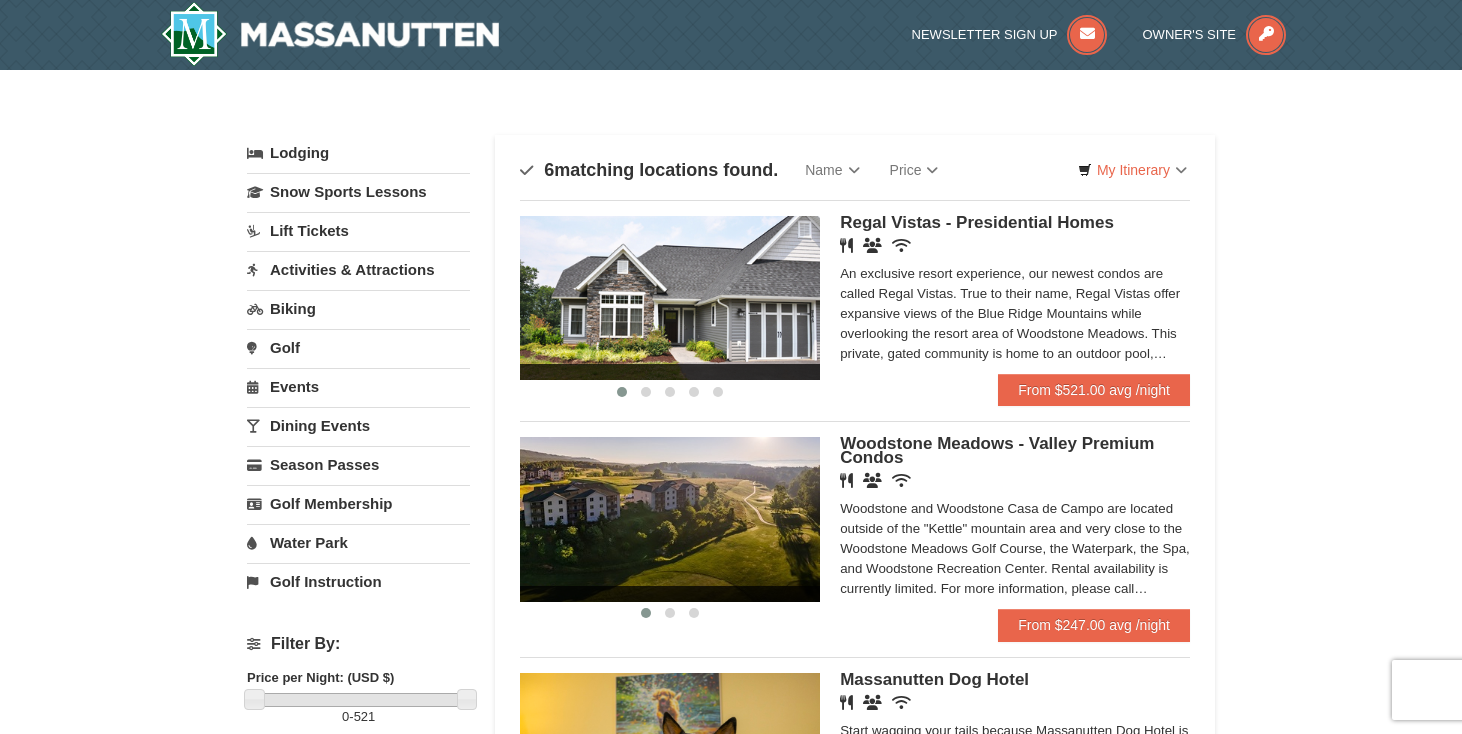 click on "Activities & Attractions" at bounding box center [358, 269] 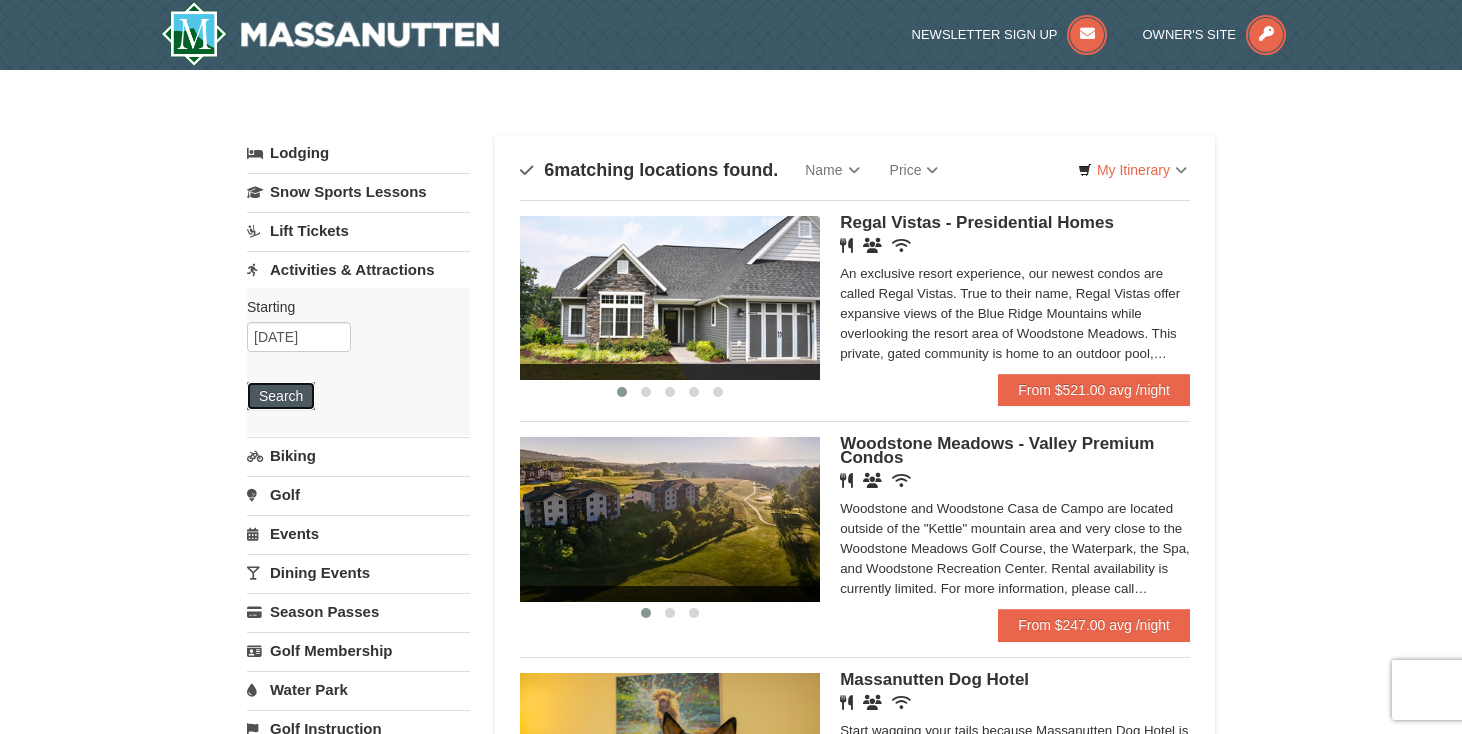 click on "Search" at bounding box center (281, 396) 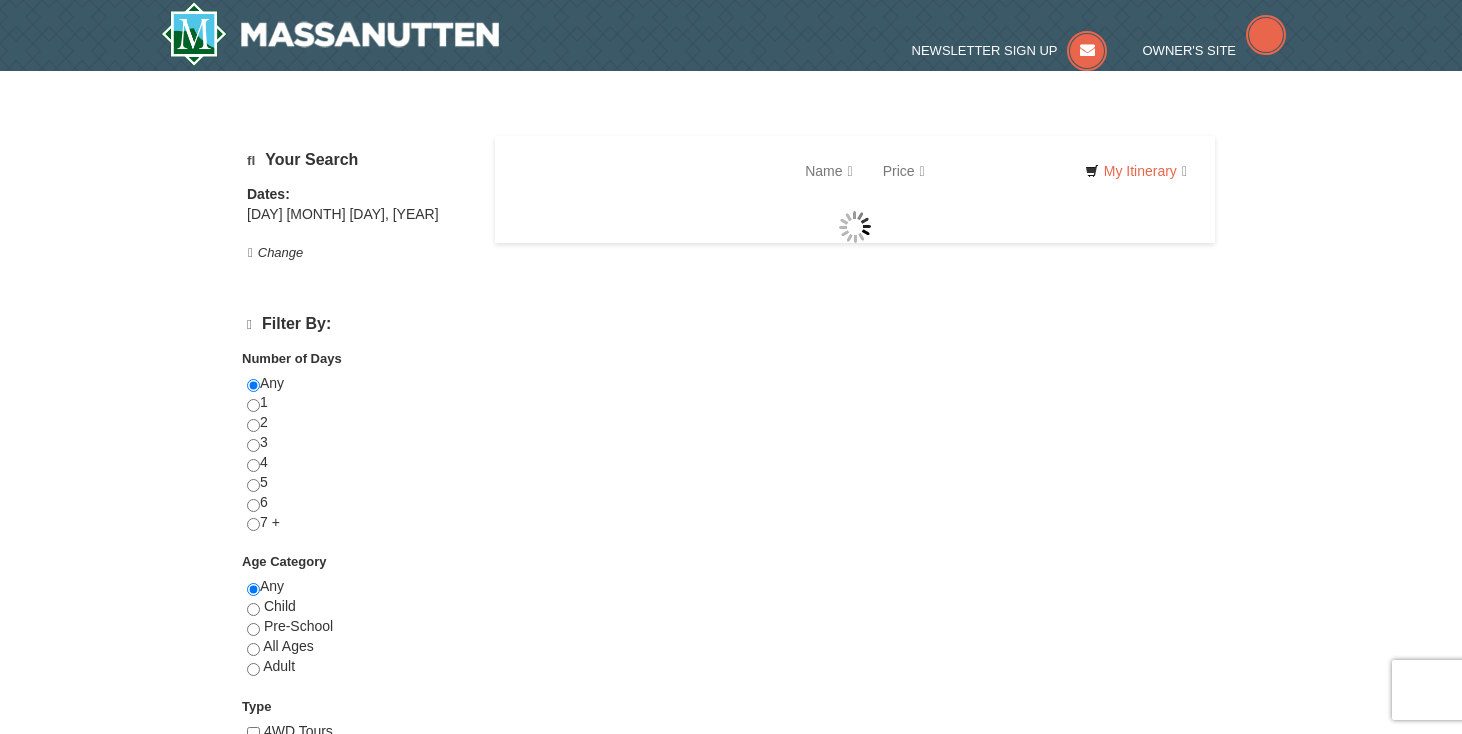scroll, scrollTop: 0, scrollLeft: 0, axis: both 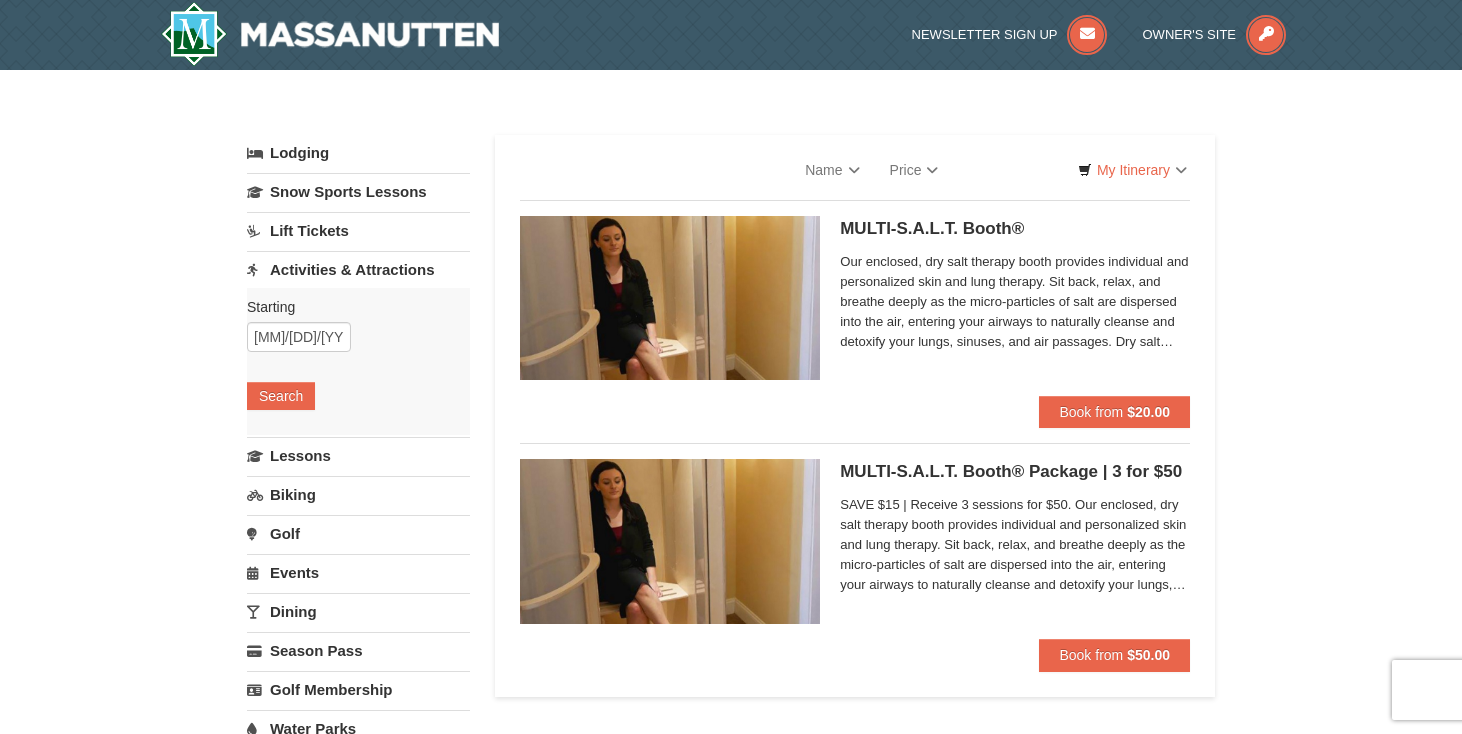 select on "8" 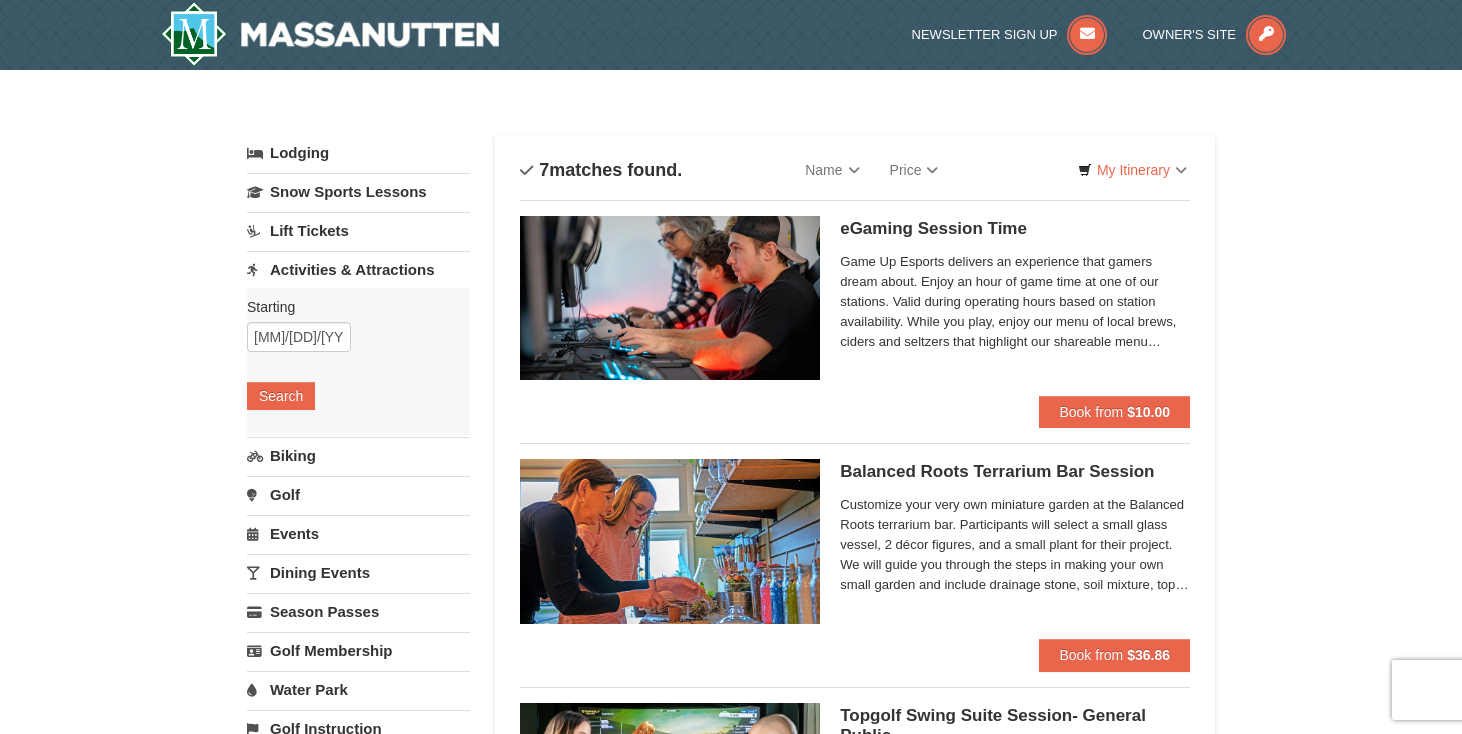 scroll, scrollTop: 151, scrollLeft: 0, axis: vertical 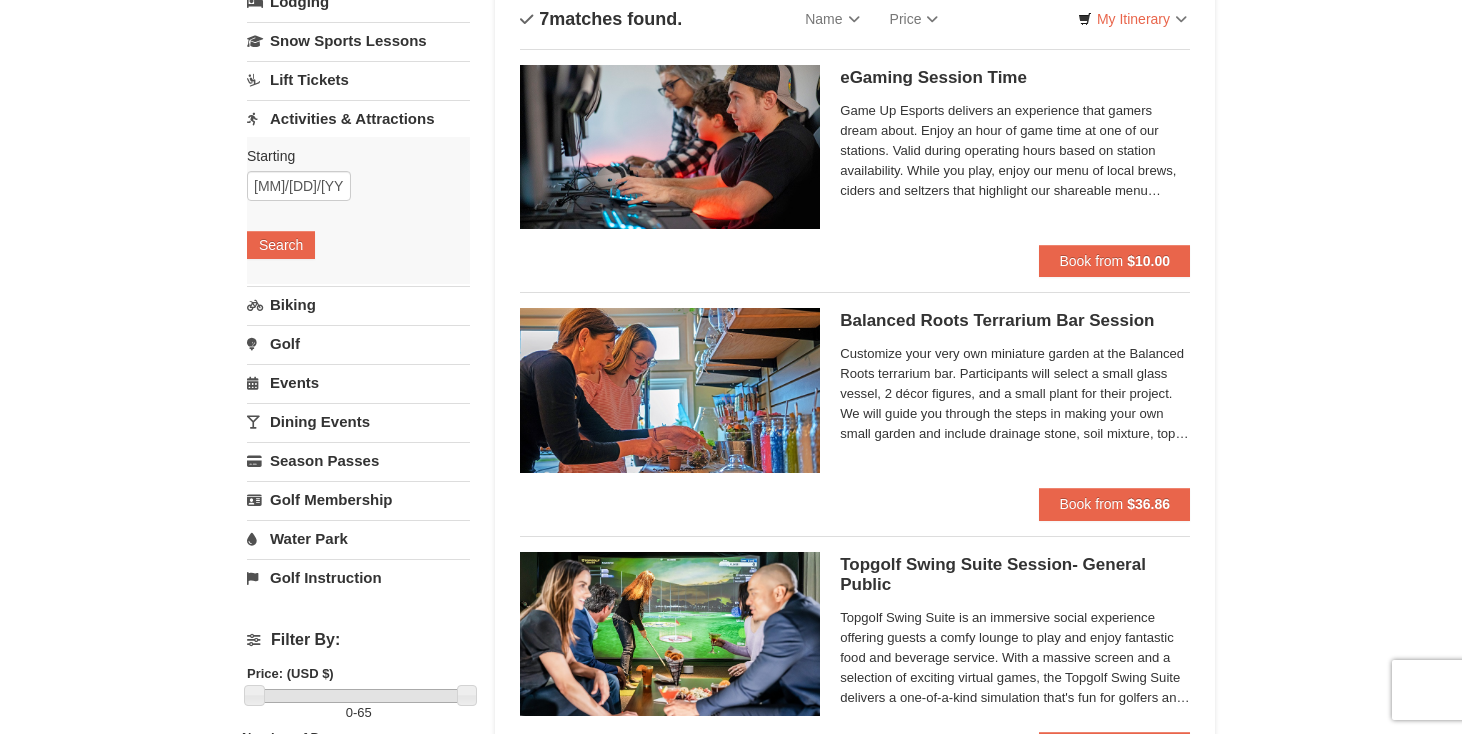 click on "Biking" at bounding box center (358, 304) 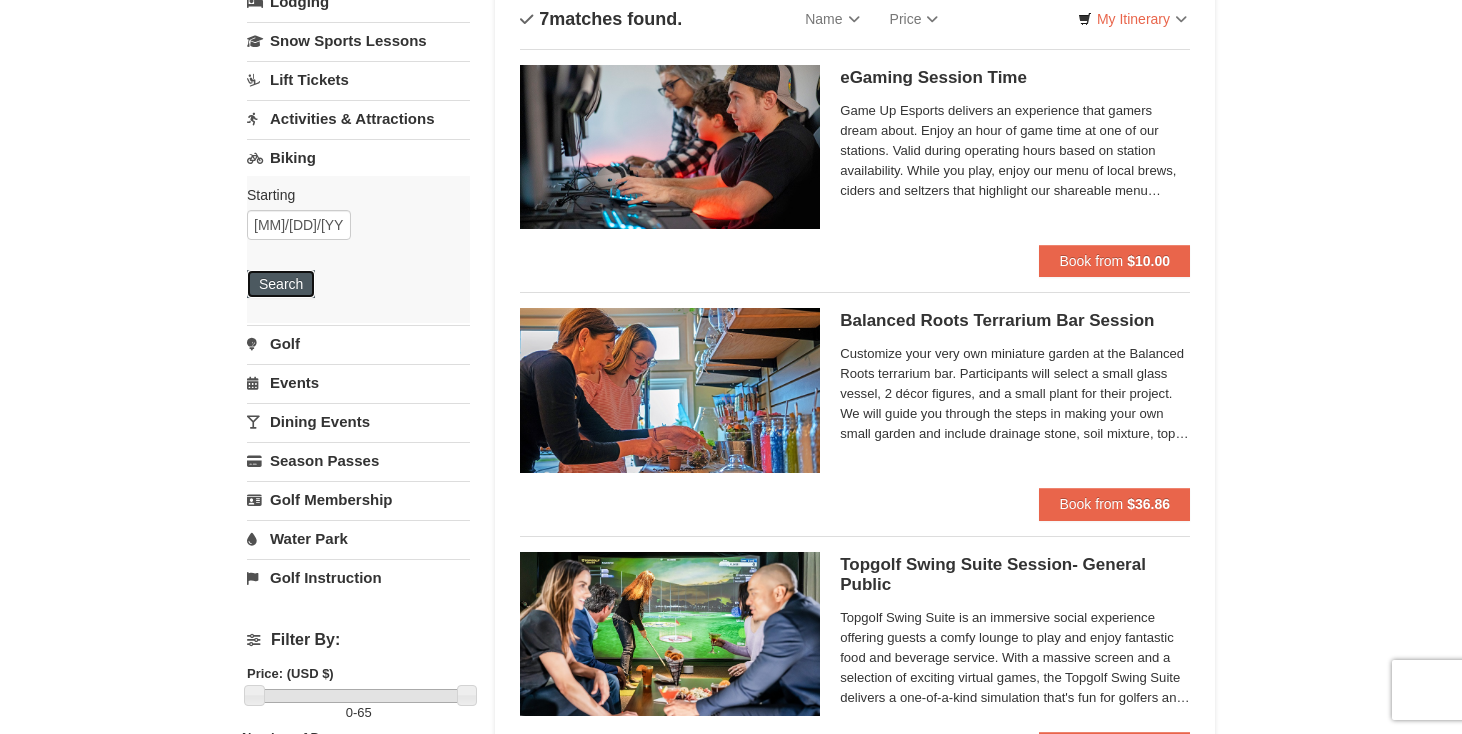 click on "Search" at bounding box center (281, 284) 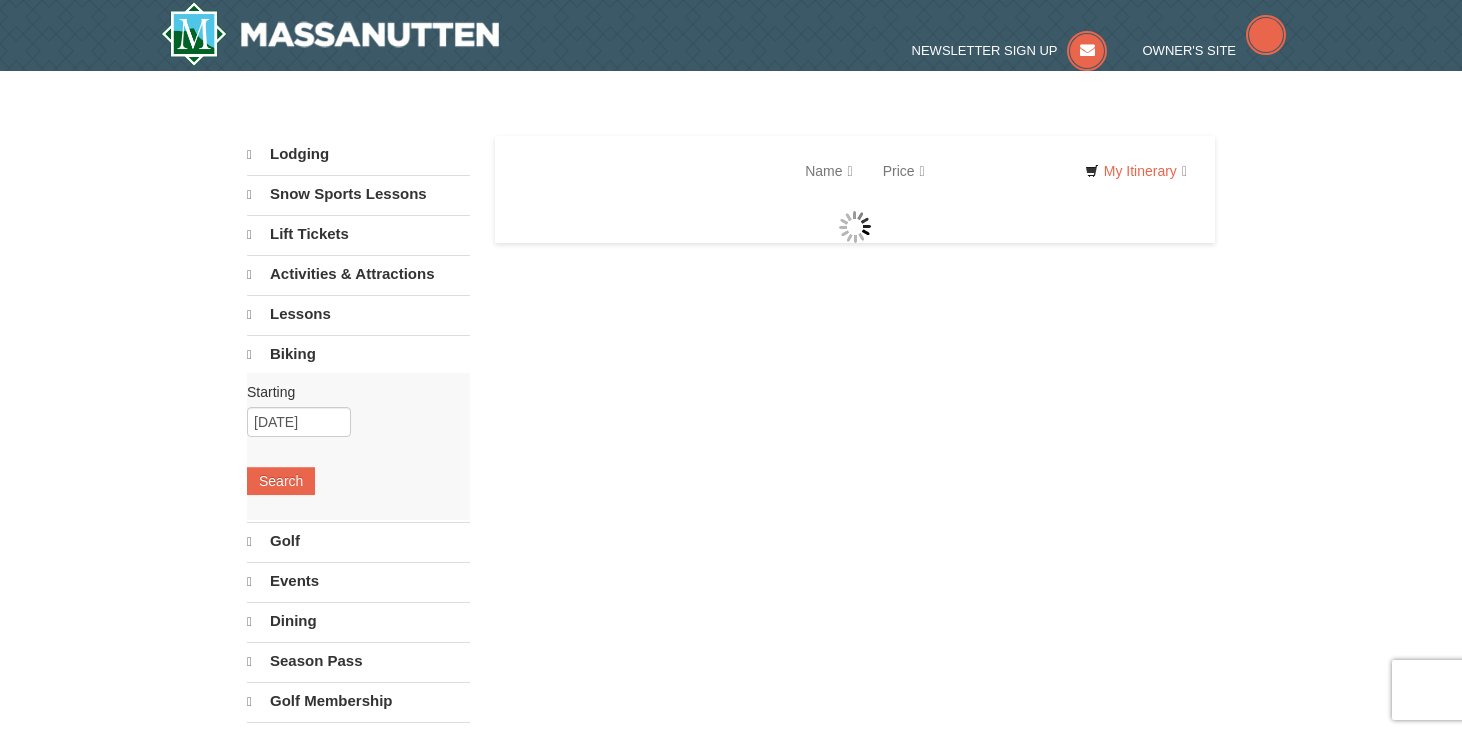 scroll, scrollTop: 0, scrollLeft: 0, axis: both 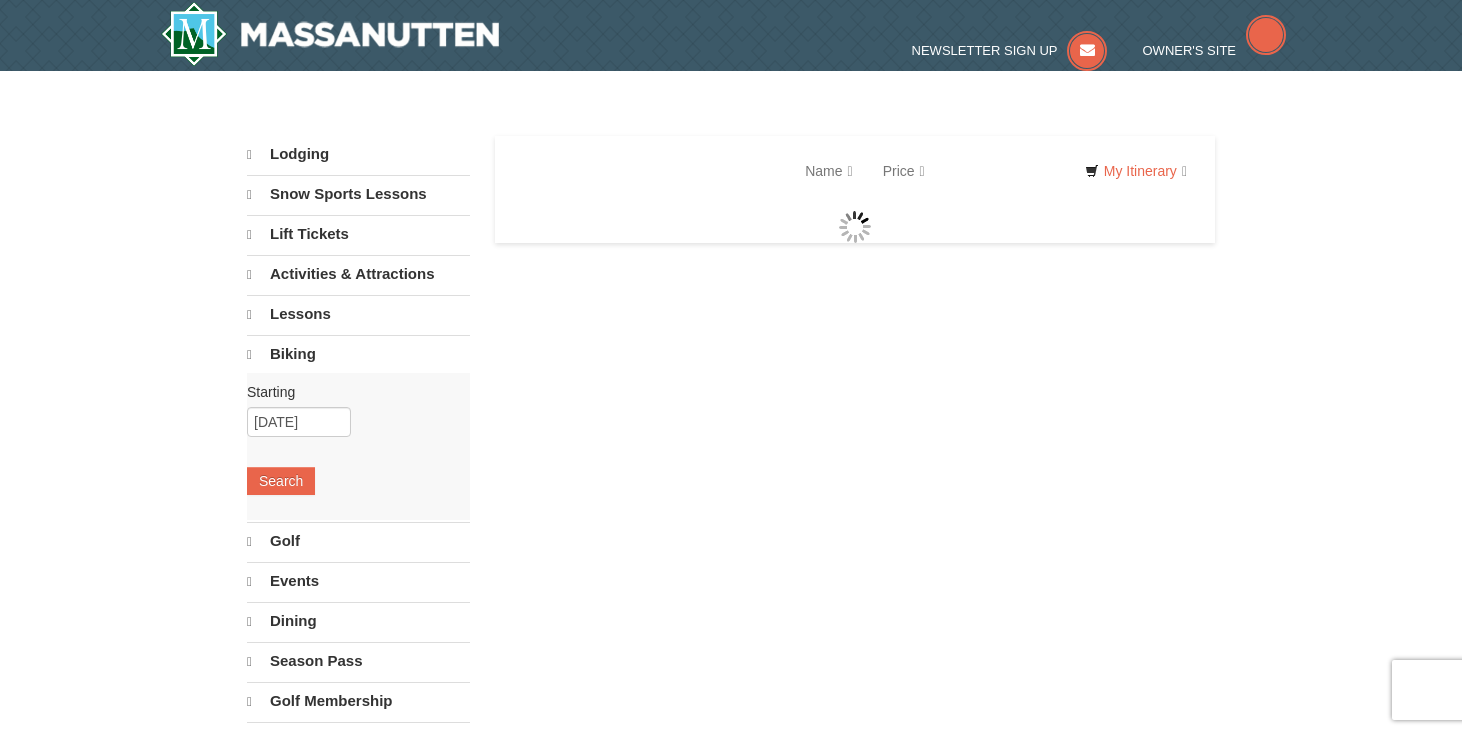 select on "8" 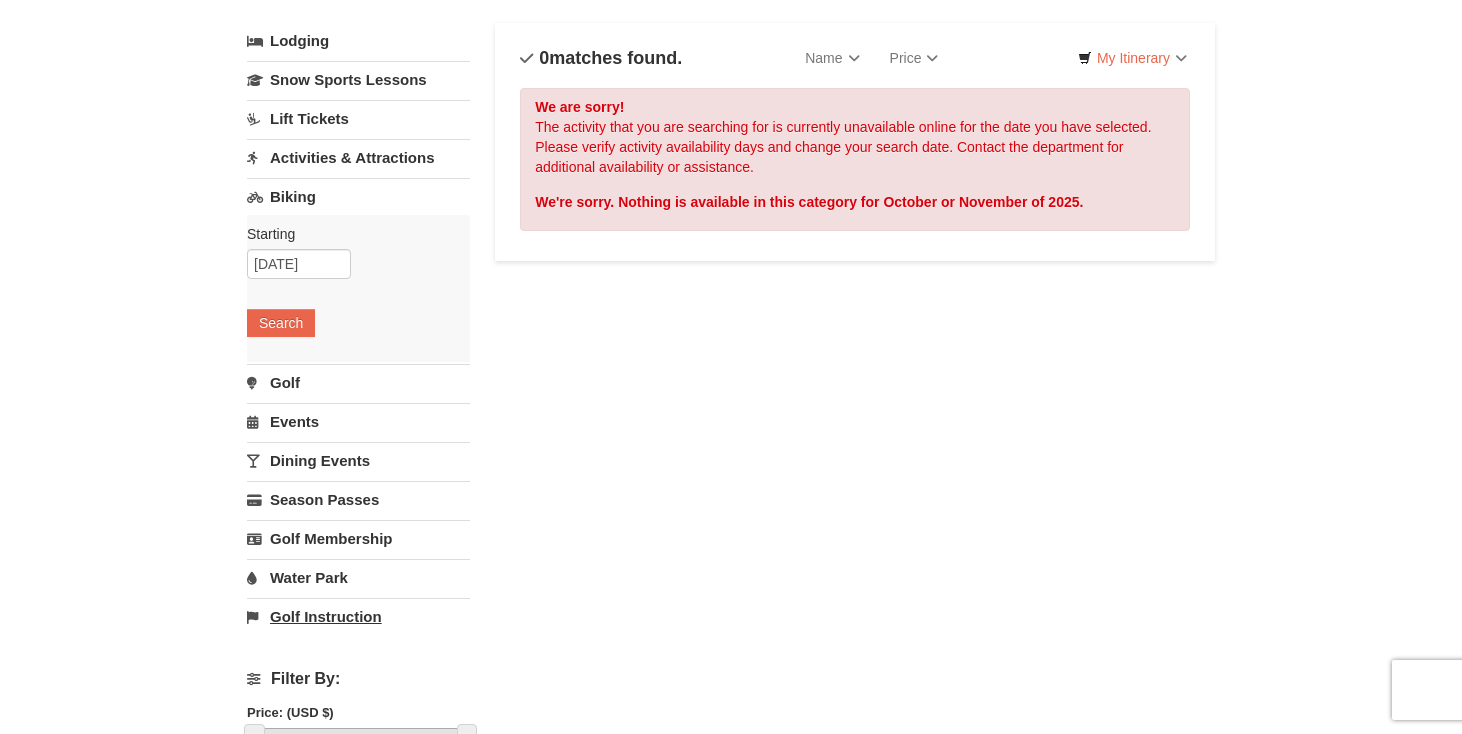 scroll, scrollTop: 131, scrollLeft: 0, axis: vertical 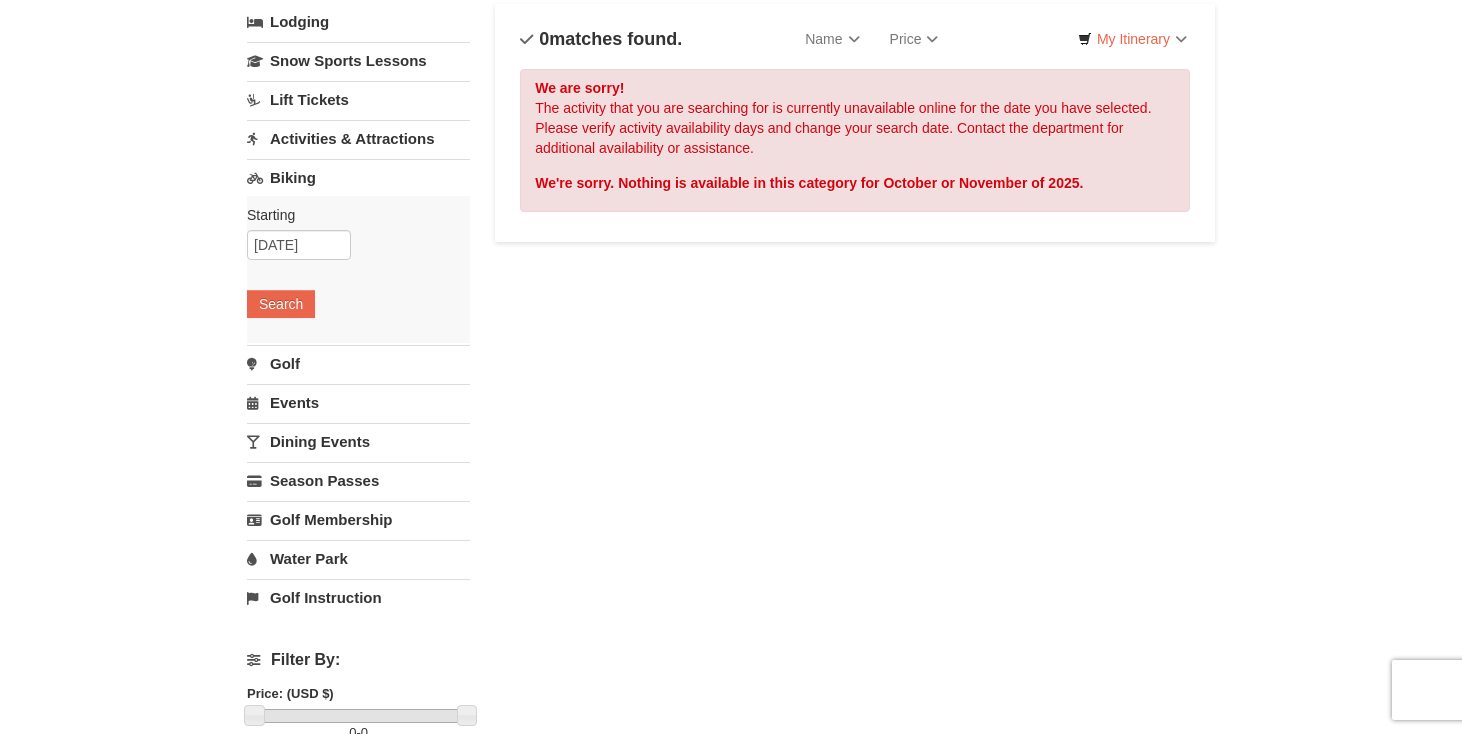 click on "Water Park" at bounding box center (358, 558) 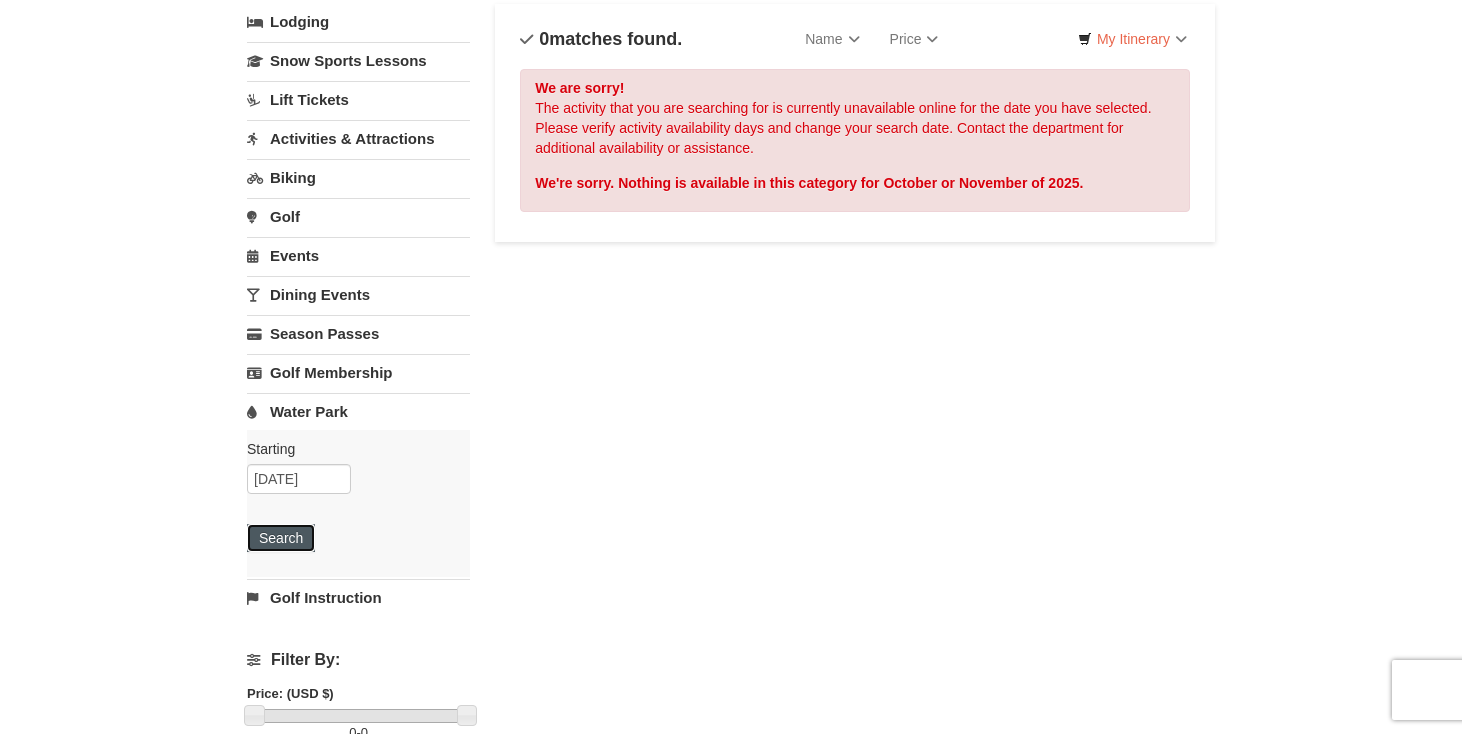 click on "Search" at bounding box center (281, 538) 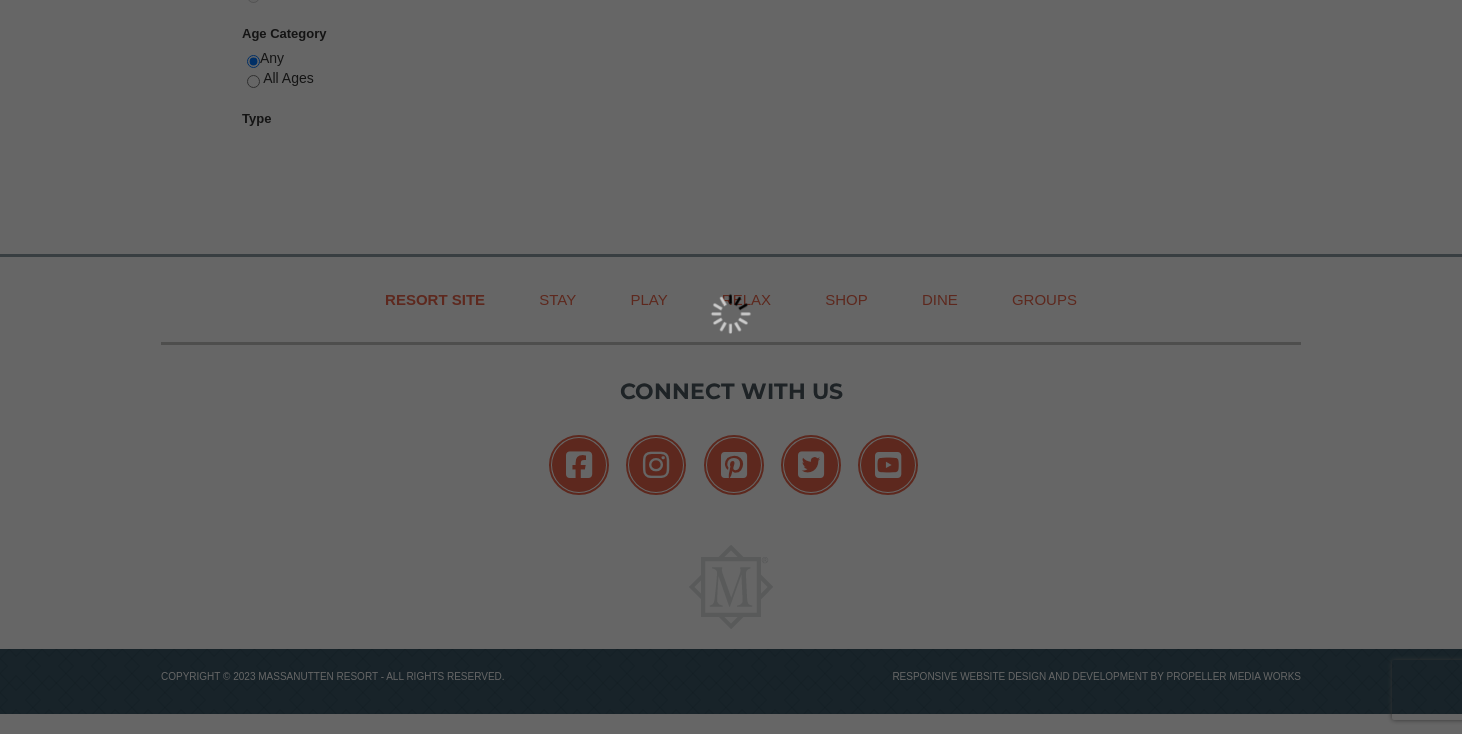 scroll, scrollTop: 0, scrollLeft: 0, axis: both 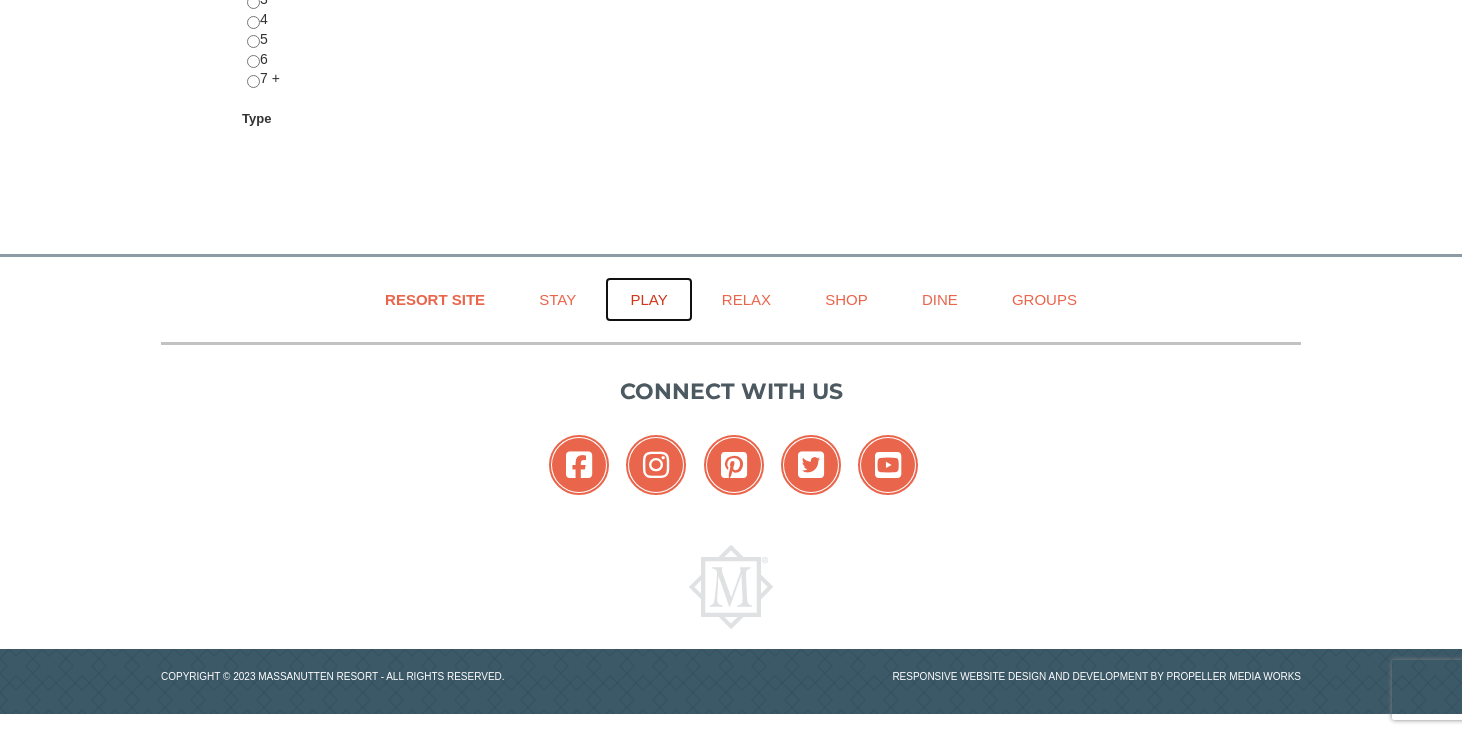 click on "Play" at bounding box center (648, 299) 